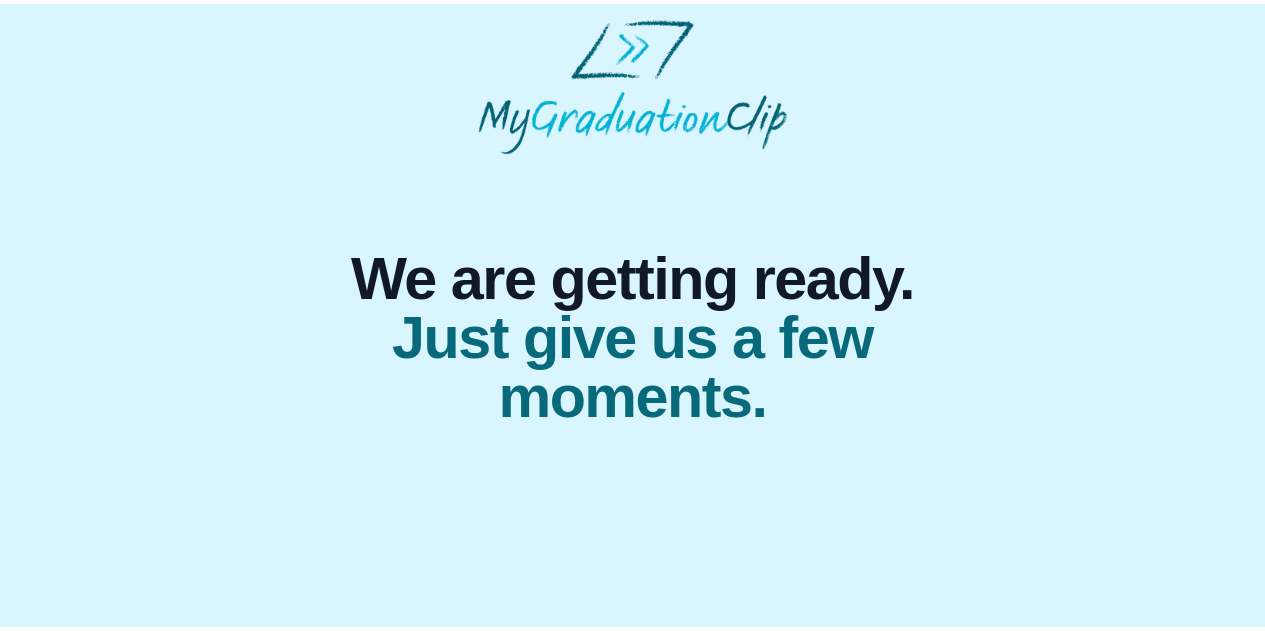 scroll, scrollTop: 0, scrollLeft: 0, axis: both 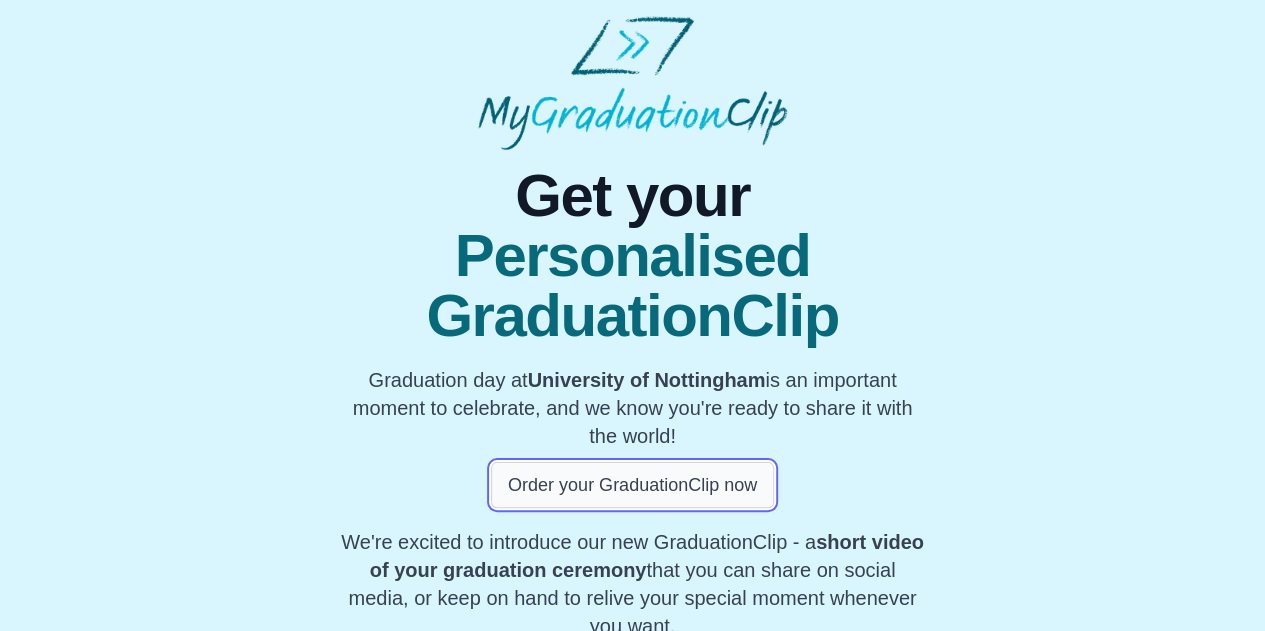click on "Order your GraduationClip now" at bounding box center (632, 485) 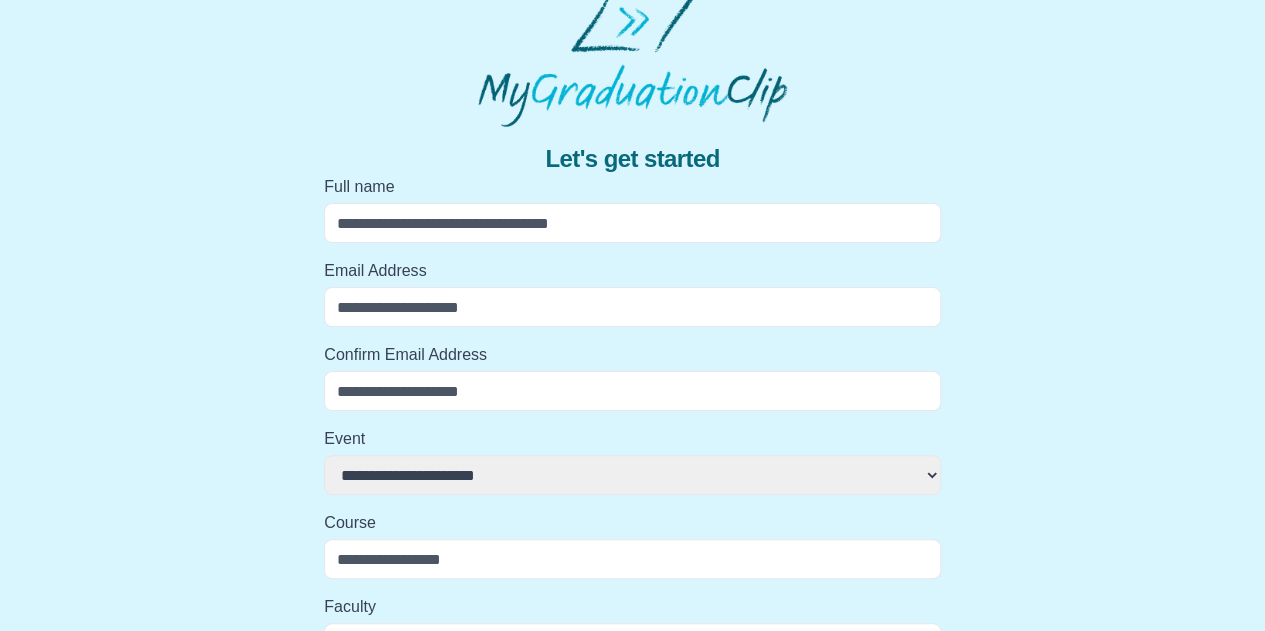 scroll, scrollTop: 124, scrollLeft: 0, axis: vertical 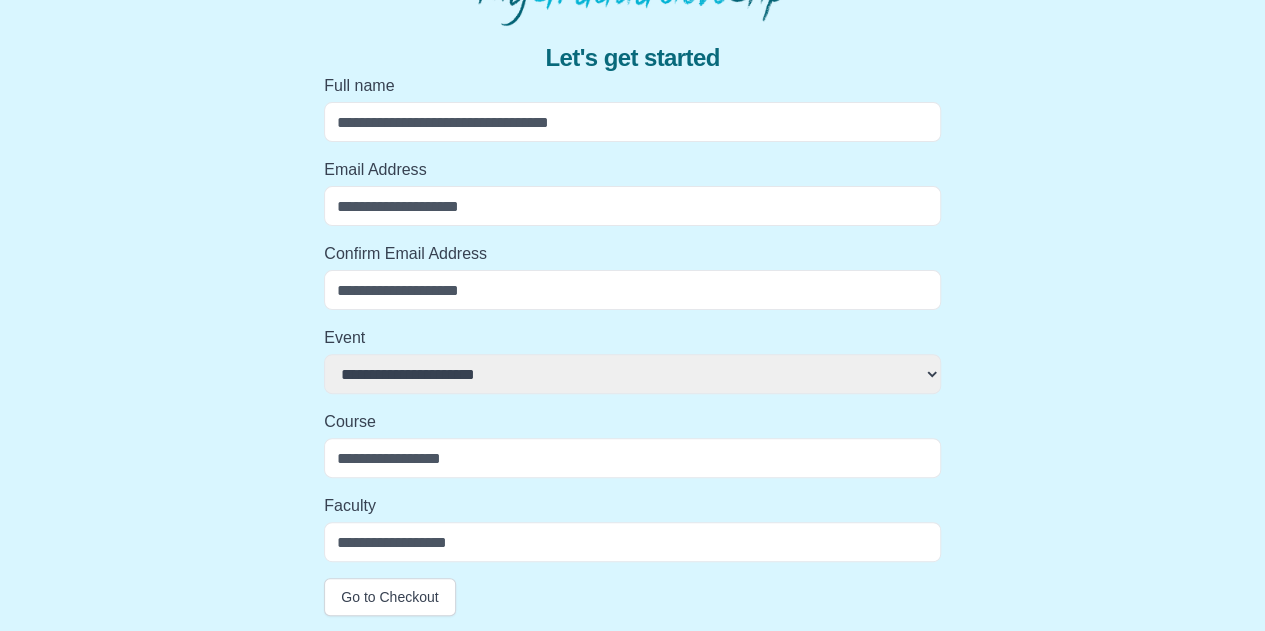 click on "Full name" at bounding box center [632, 122] 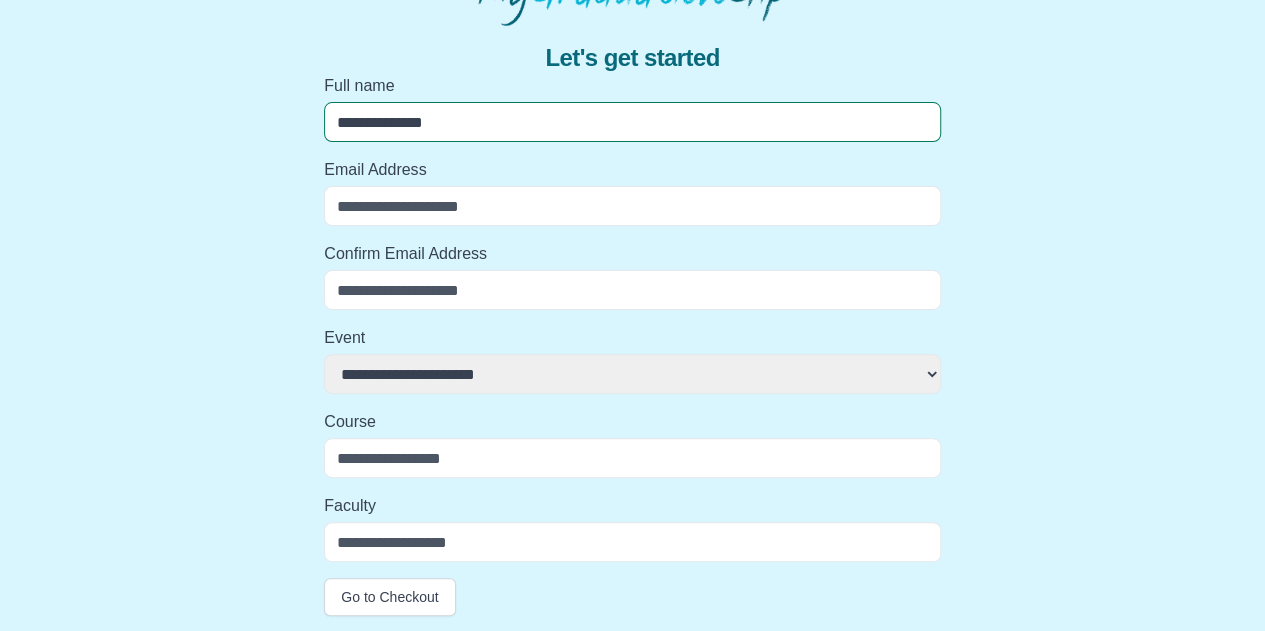 type on "**********" 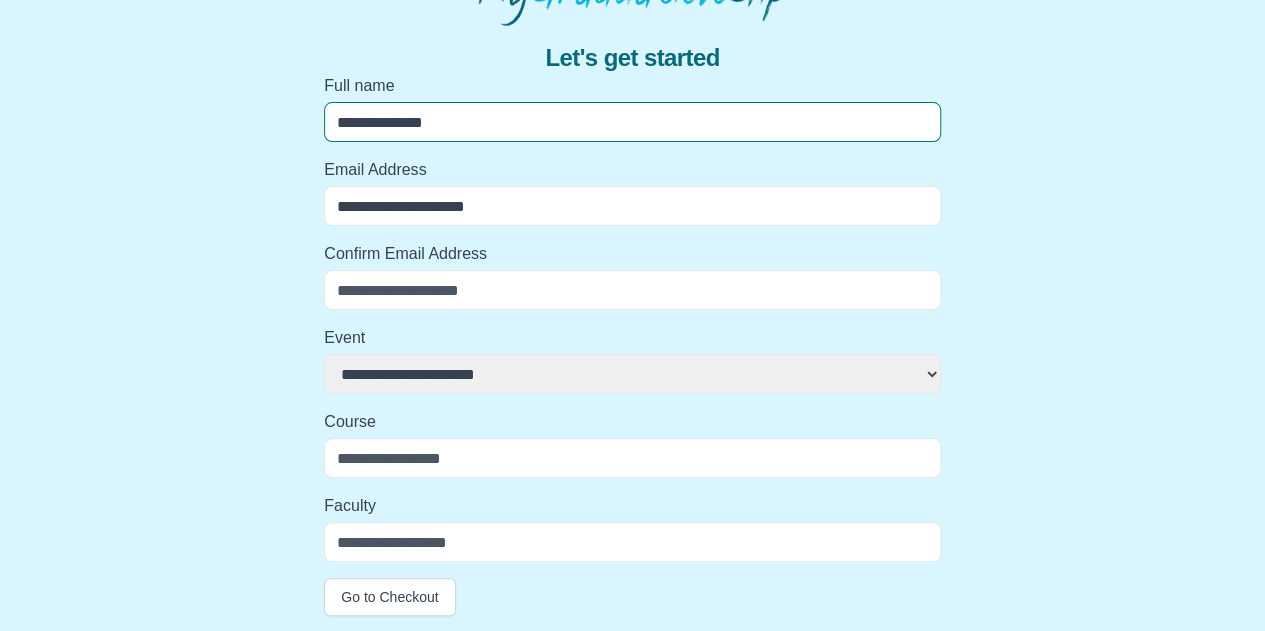 type on "**********" 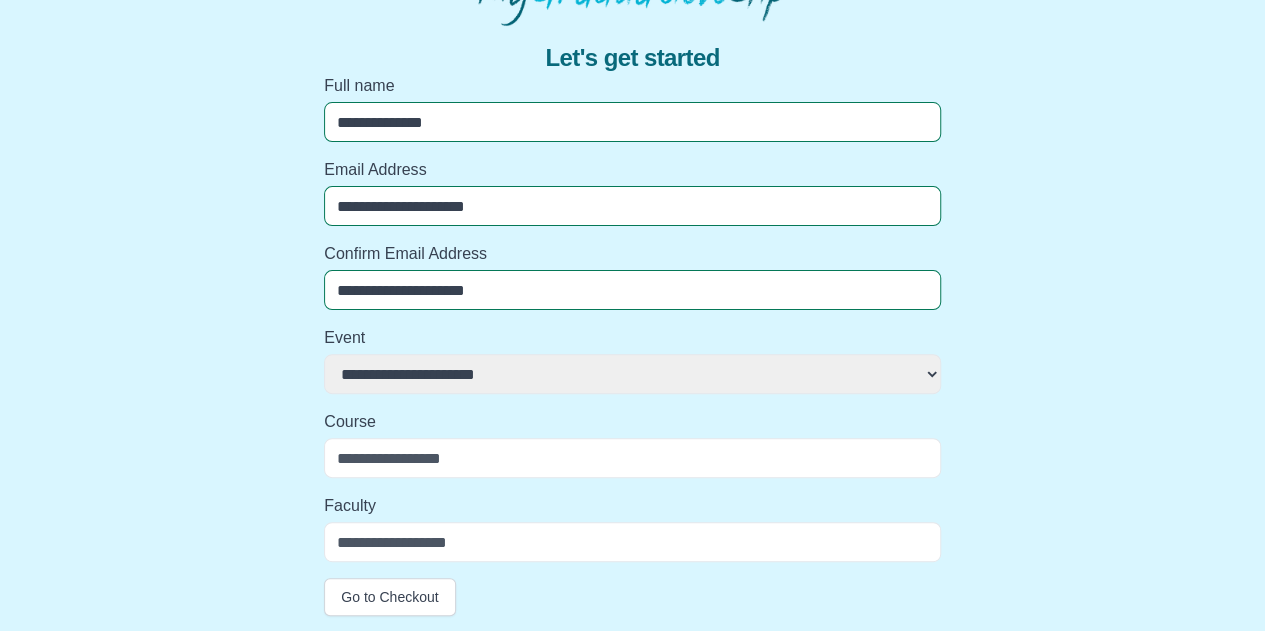 click on "**********" at bounding box center (632, 374) 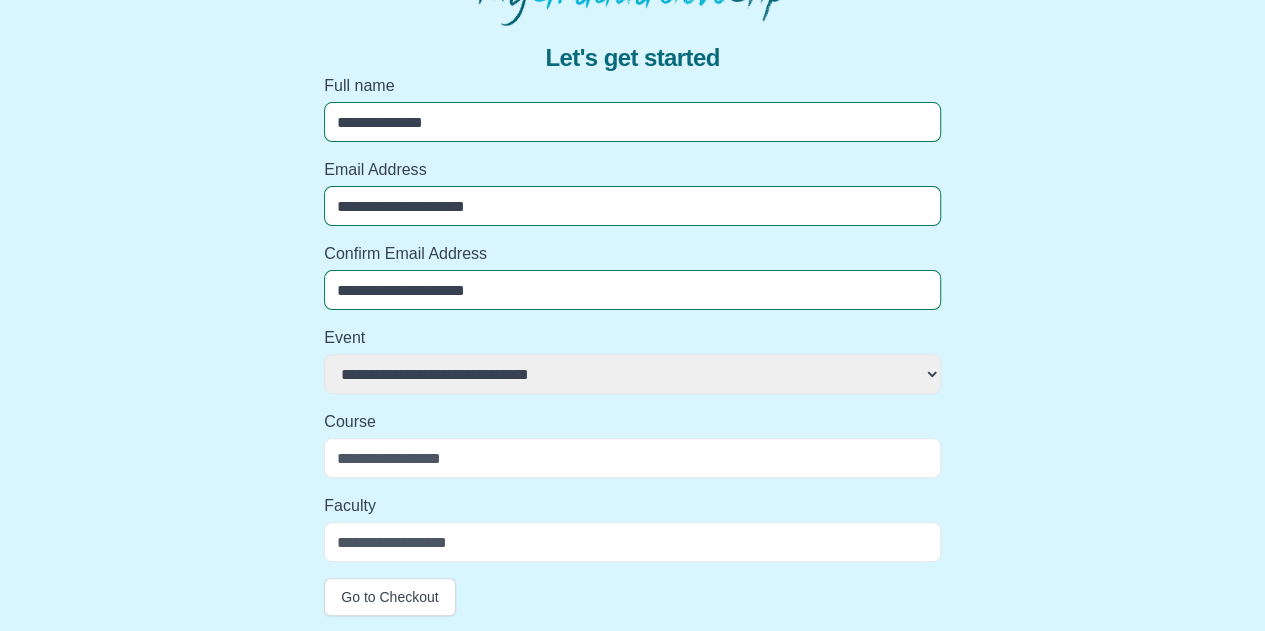 click on "**********" at bounding box center (632, 374) 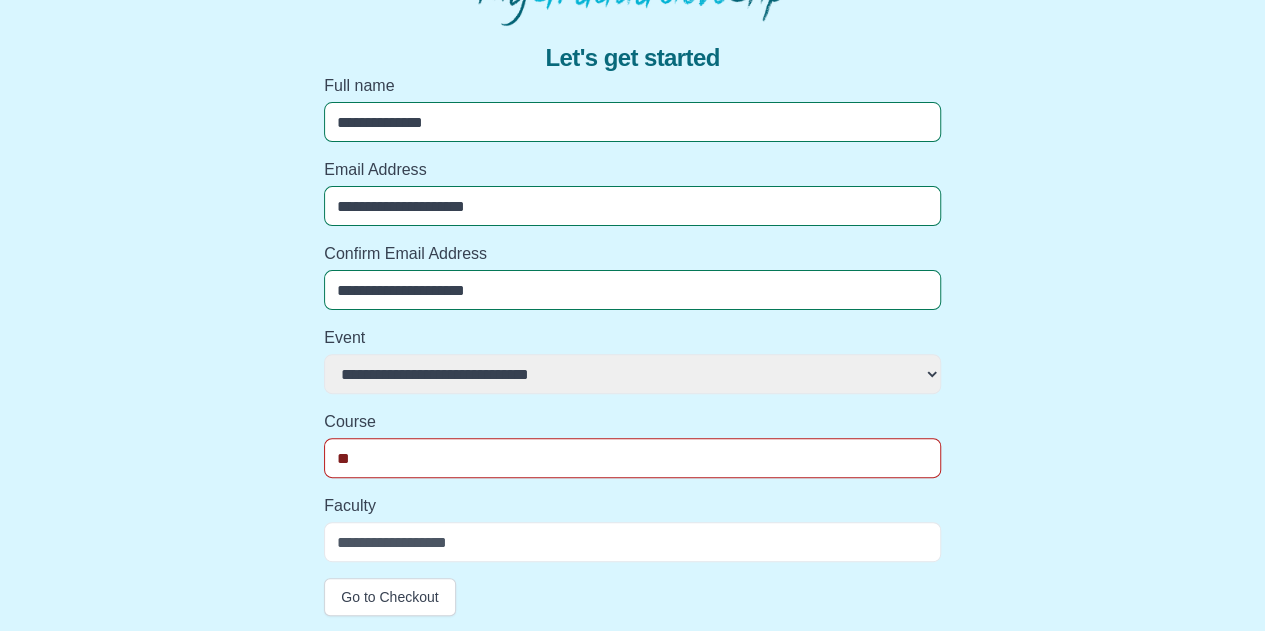type on "*" 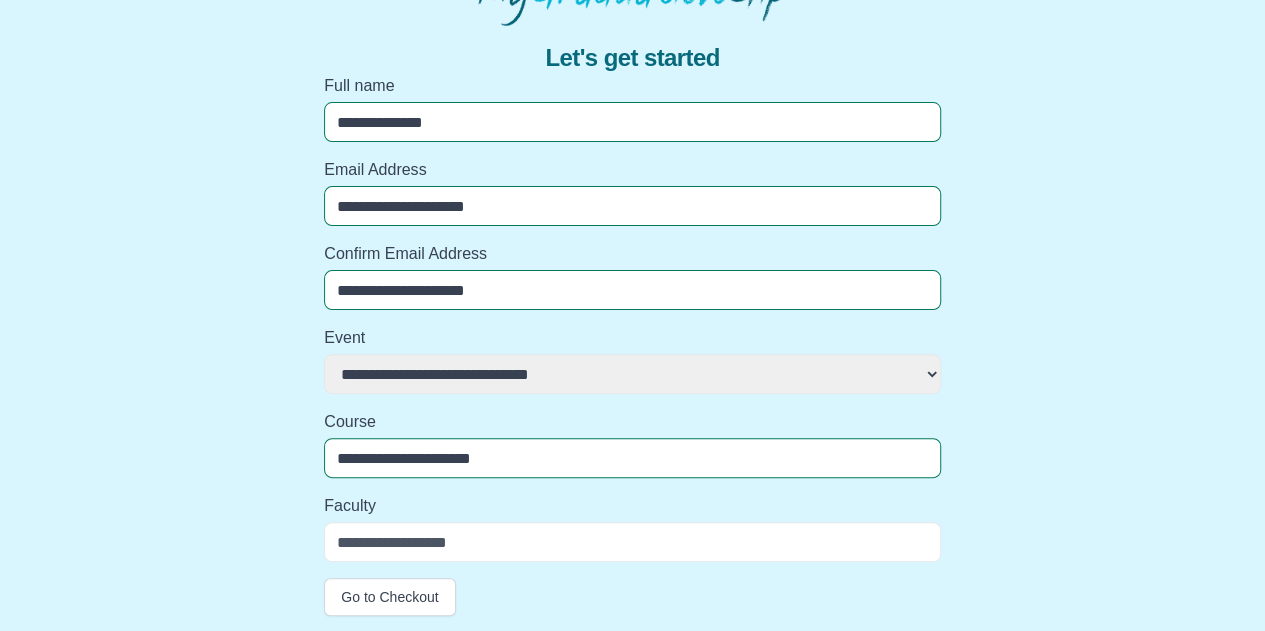 click on "Faculty" at bounding box center [632, 542] 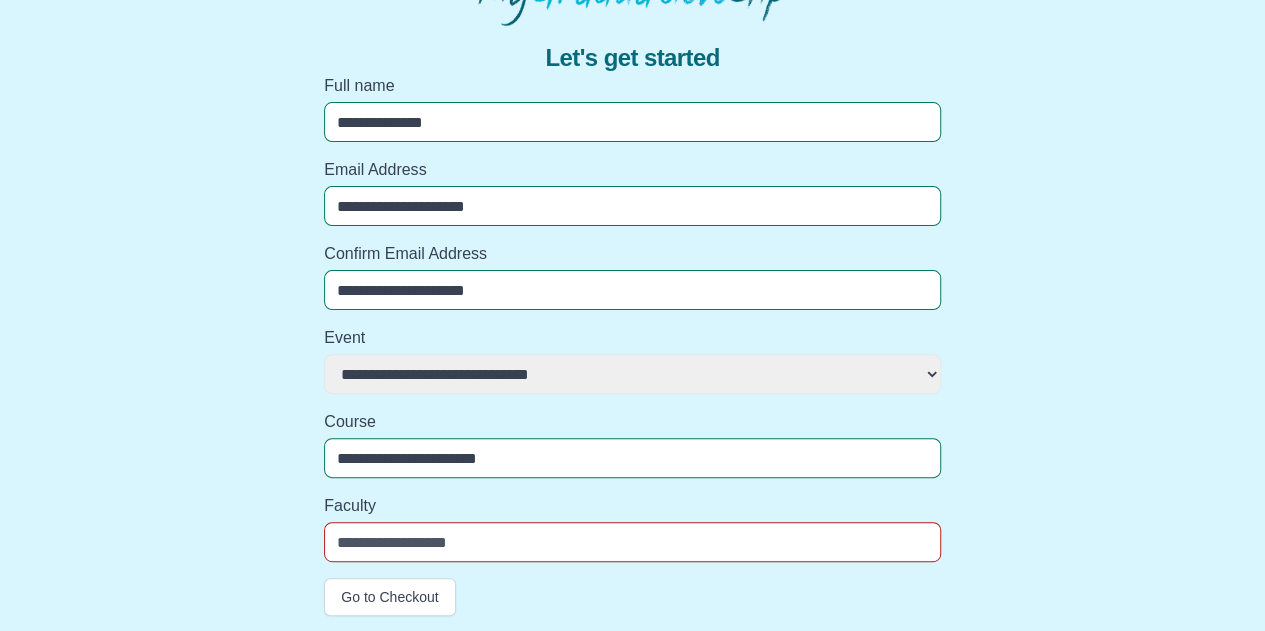 type on "**********" 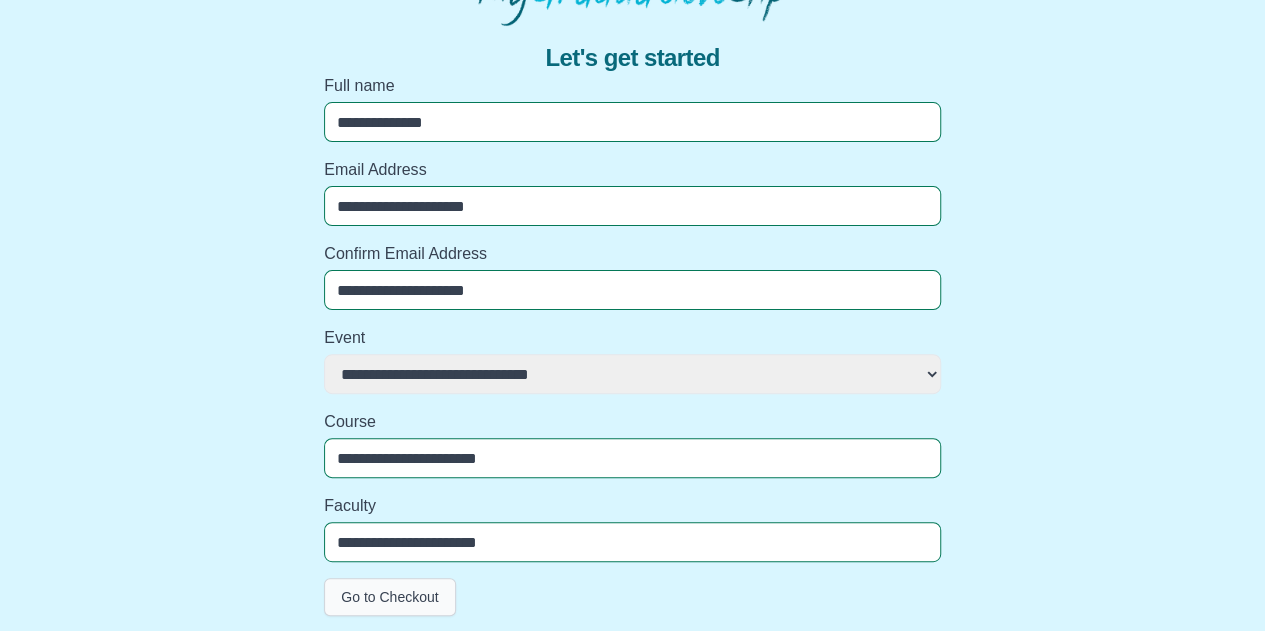 type on "**********" 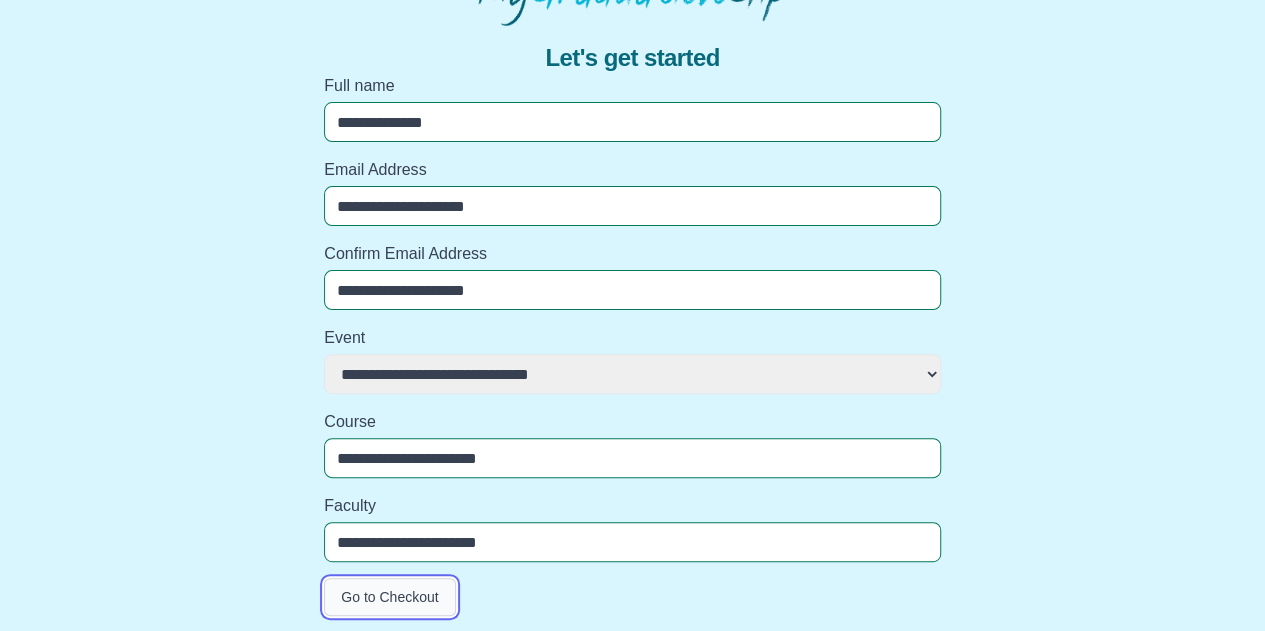click on "Go to Checkout" at bounding box center [389, 597] 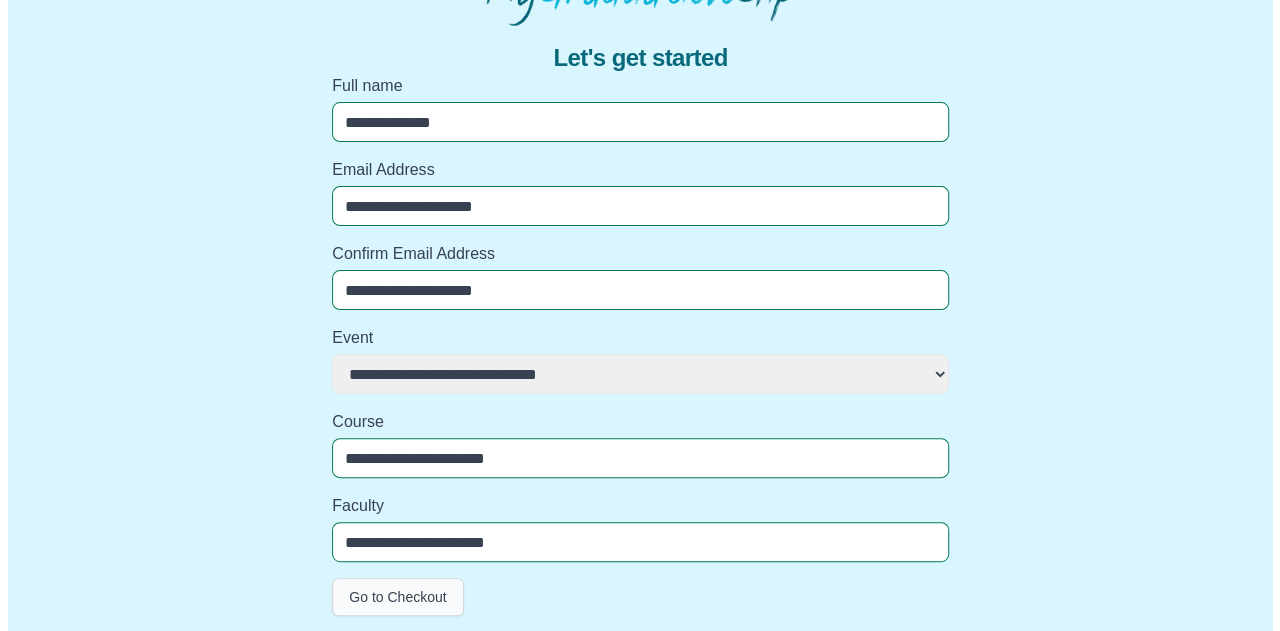 scroll, scrollTop: 0, scrollLeft: 0, axis: both 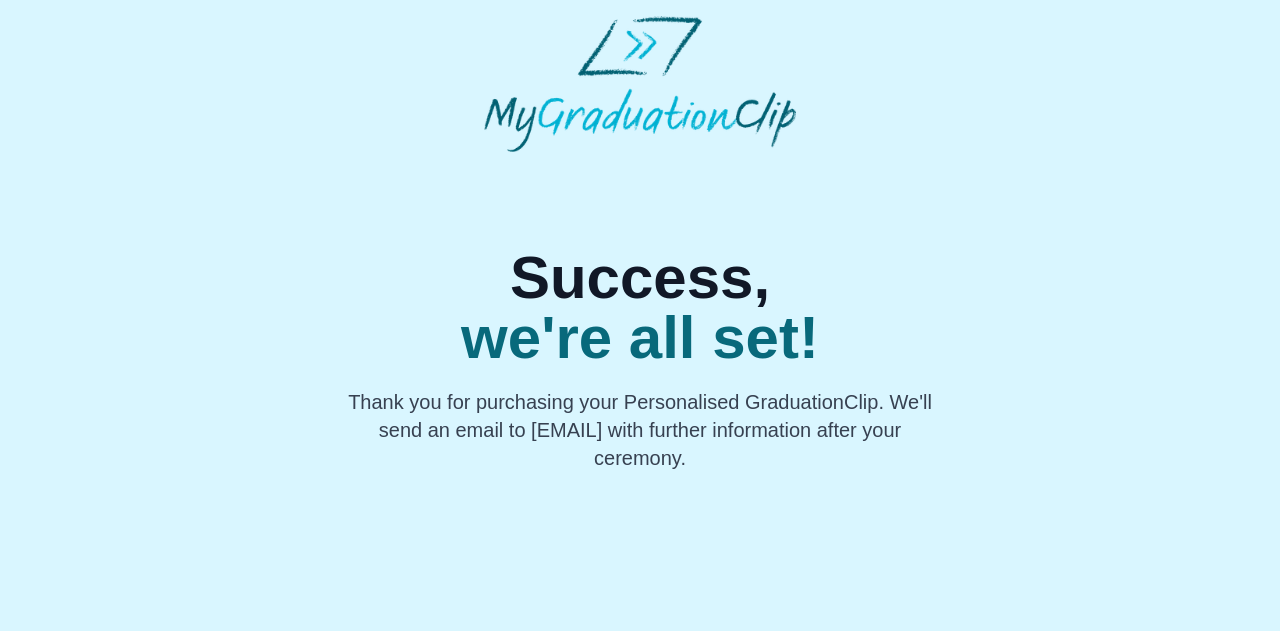 click on "Success, we're all set!  Thank you for purchasing your Personalised GraduationClip. We'll send an email to tony.oguike@gmail.com with further information after your ceremony." at bounding box center (640, 244) 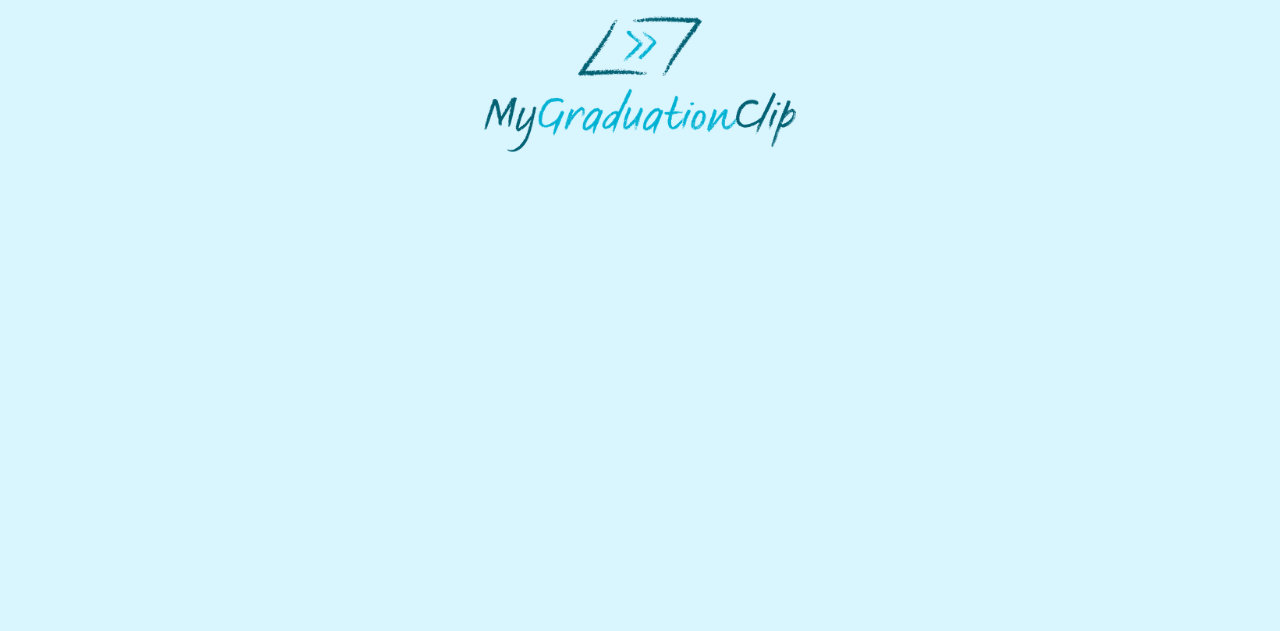 scroll, scrollTop: 0, scrollLeft: 0, axis: both 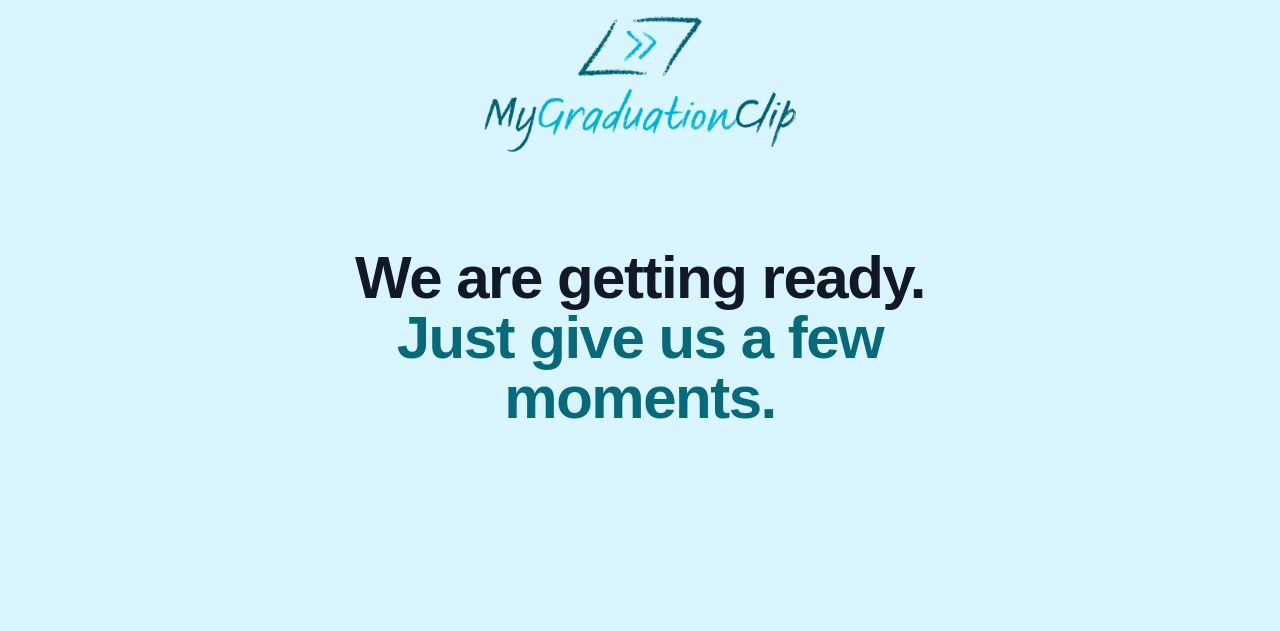 select on "**********" 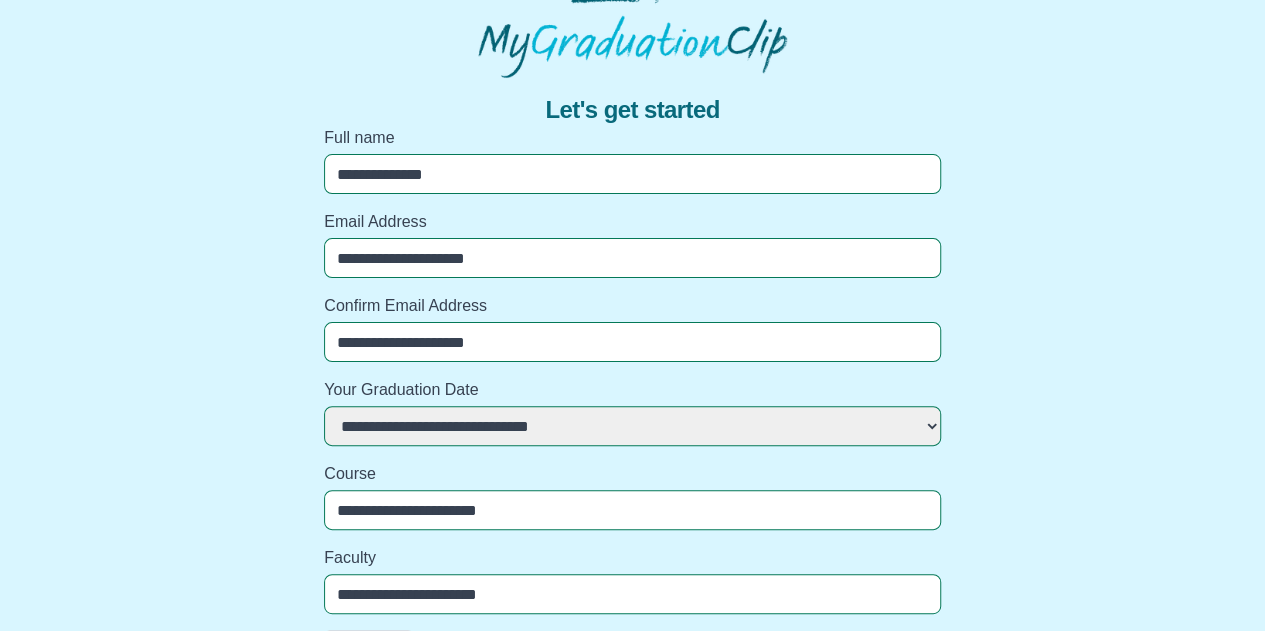 scroll, scrollTop: 124, scrollLeft: 0, axis: vertical 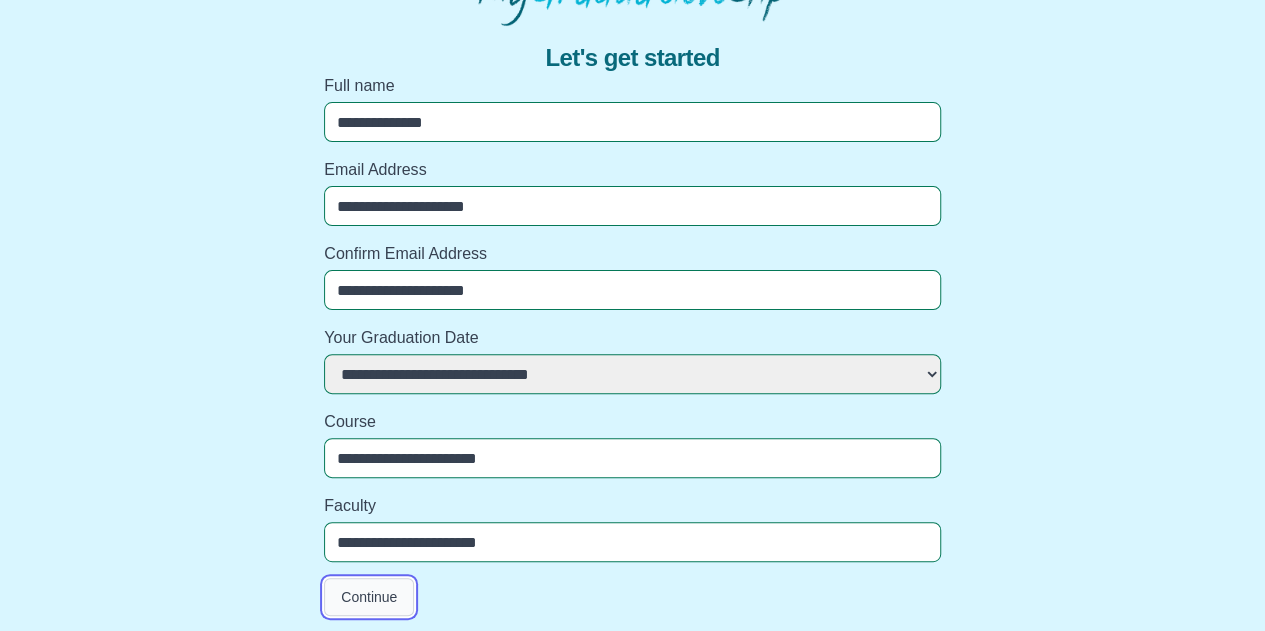 click on "Continue" at bounding box center (369, 597) 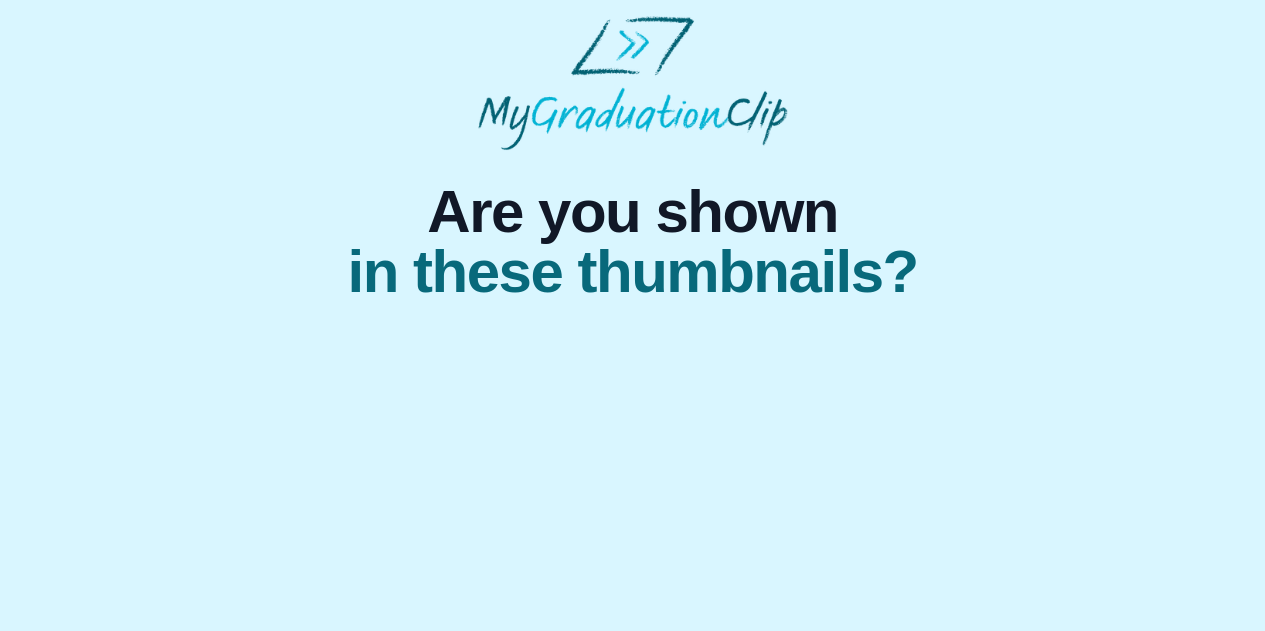 scroll, scrollTop: 0, scrollLeft: 0, axis: both 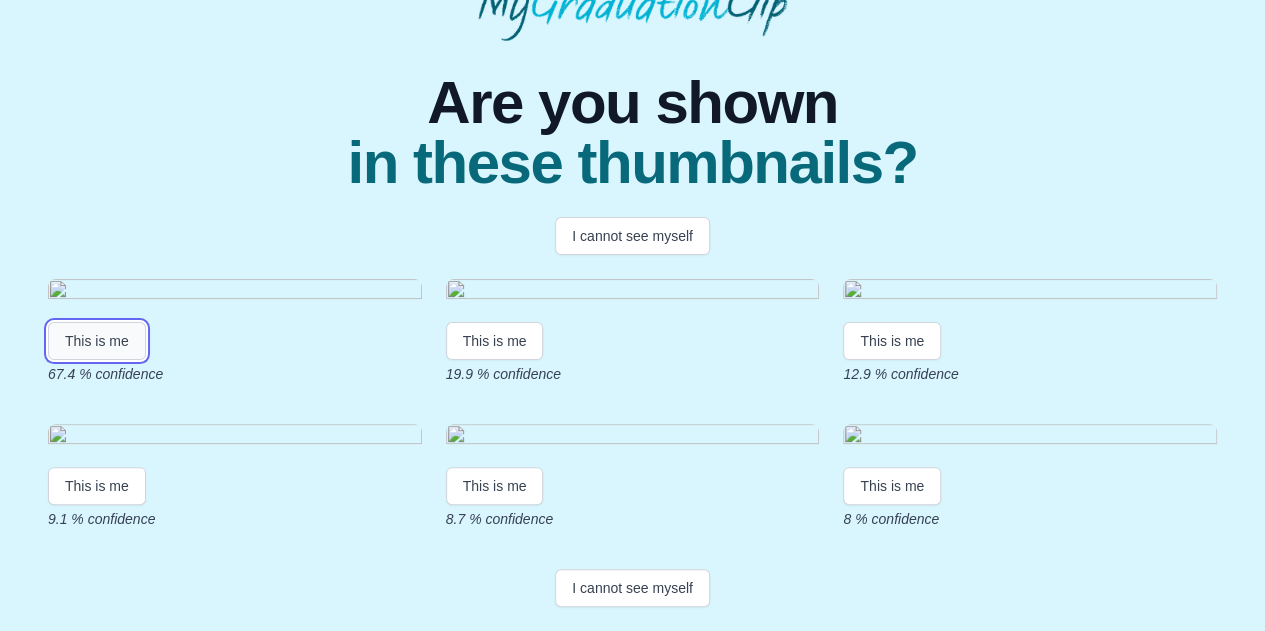 click on "This is me" at bounding box center [97, 341] 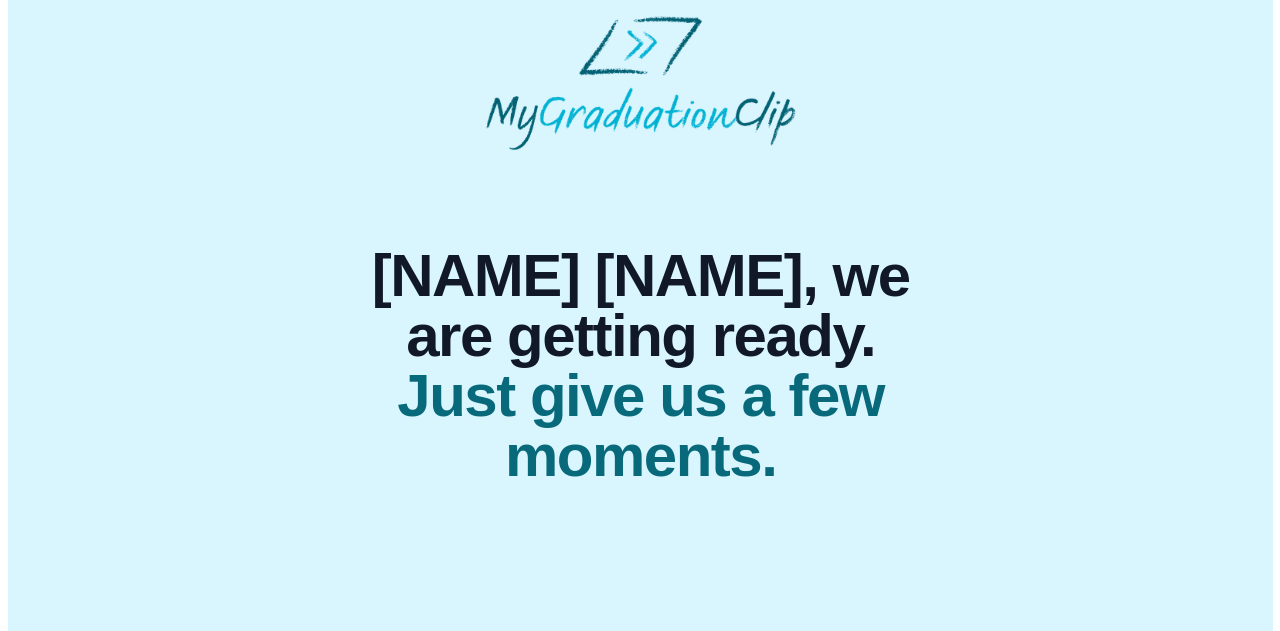 scroll, scrollTop: 0, scrollLeft: 0, axis: both 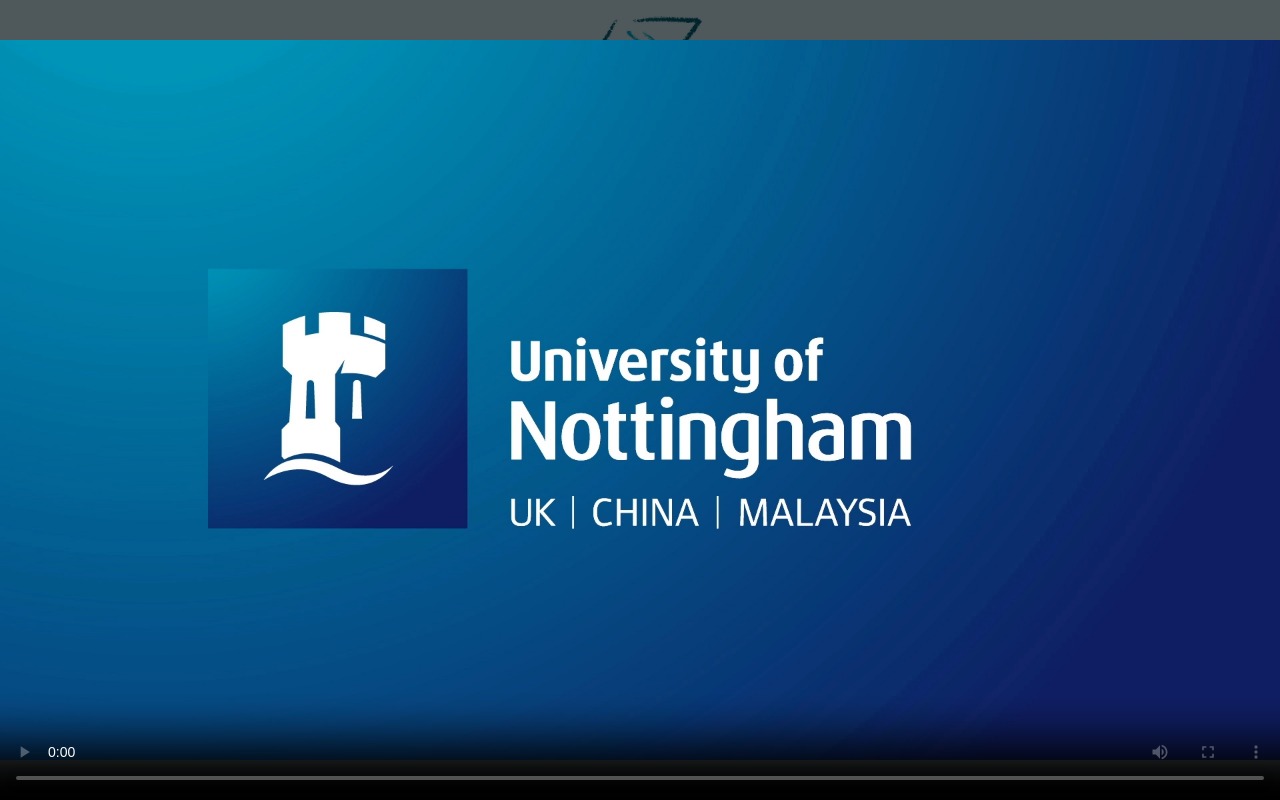 click at bounding box center (640, 400) 